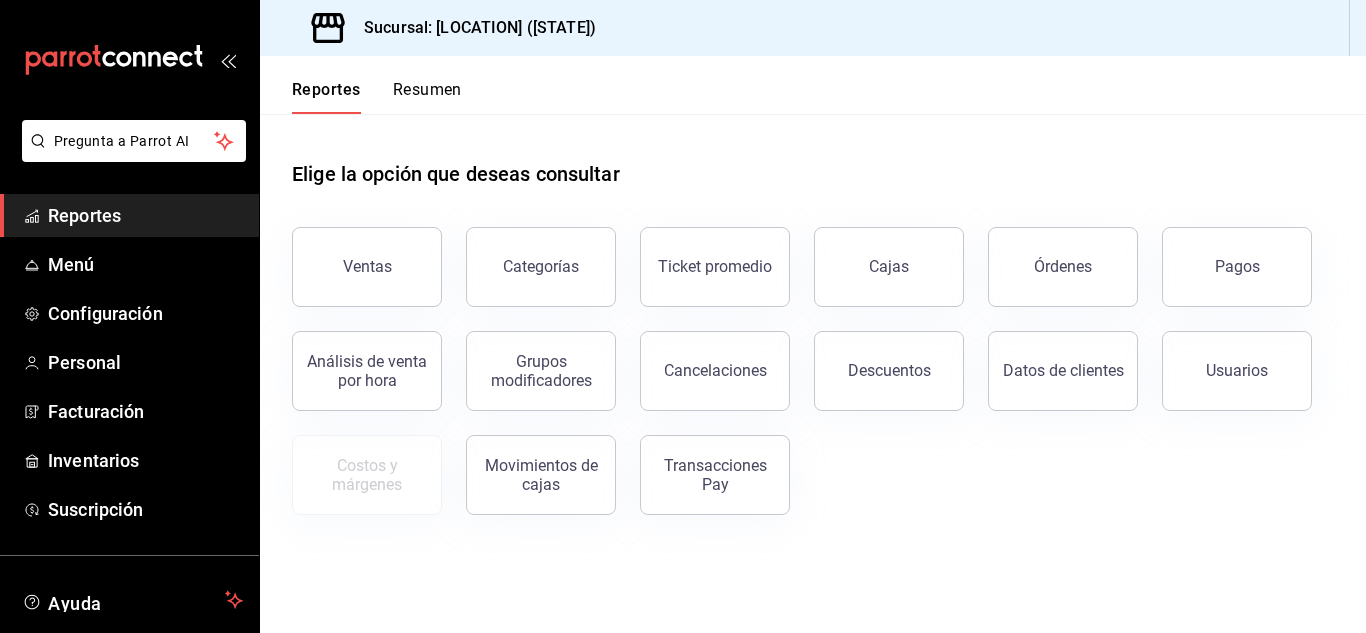 scroll, scrollTop: 0, scrollLeft: 0, axis: both 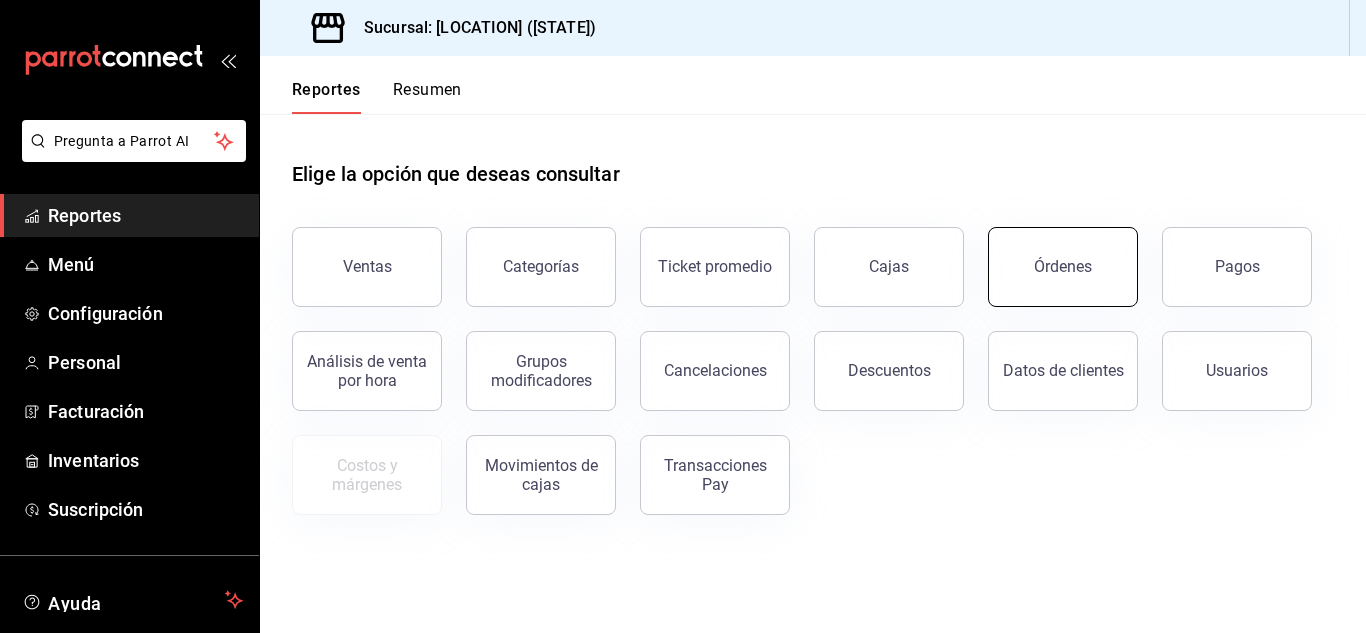 click on "Órdenes" at bounding box center [1063, 267] 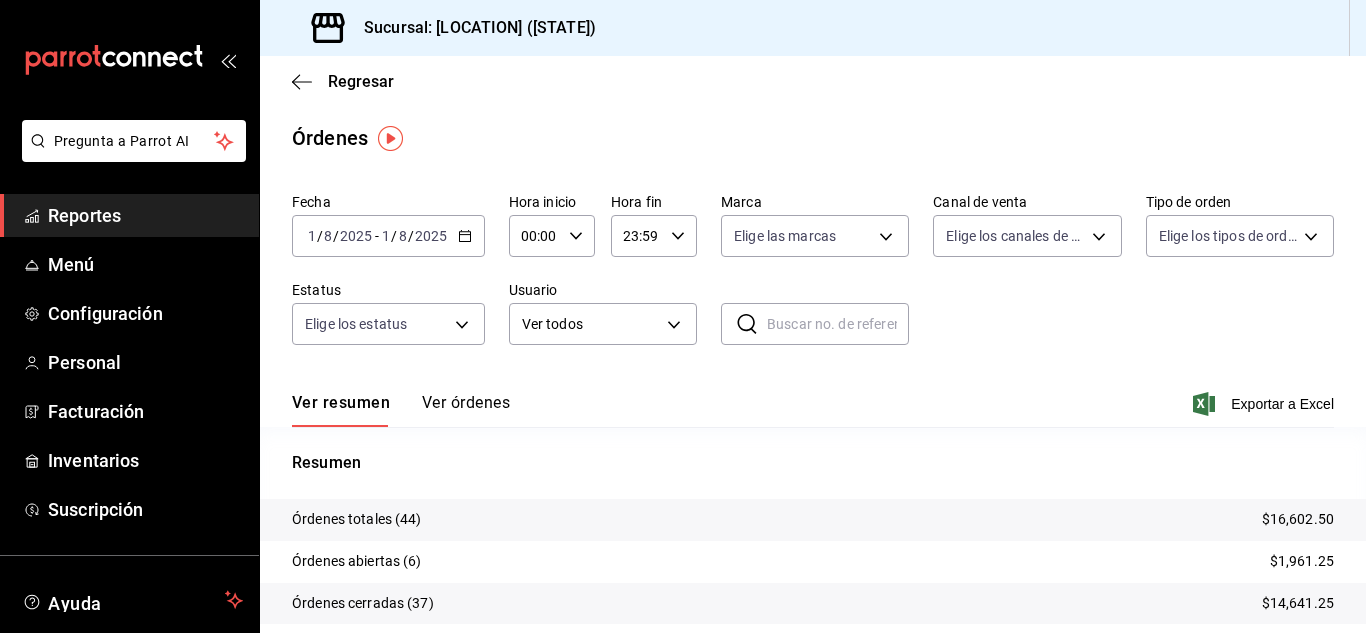 click on "Reportes" at bounding box center [145, 215] 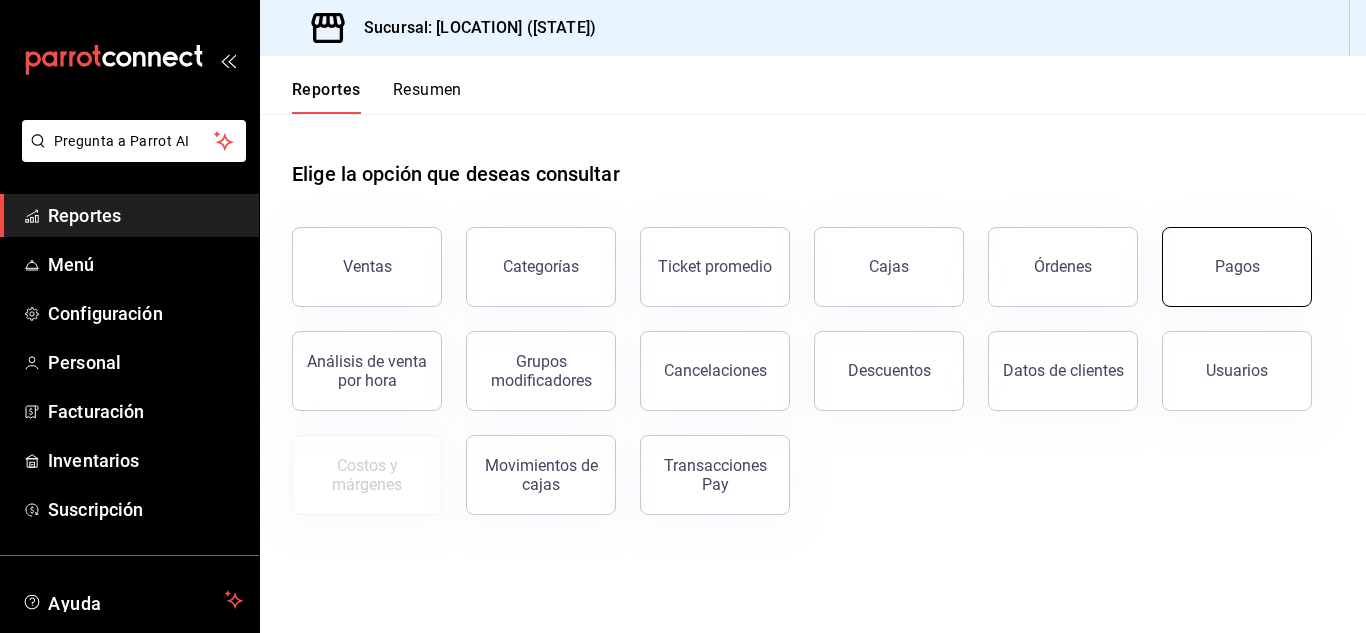 click on "Pagos" at bounding box center [1237, 267] 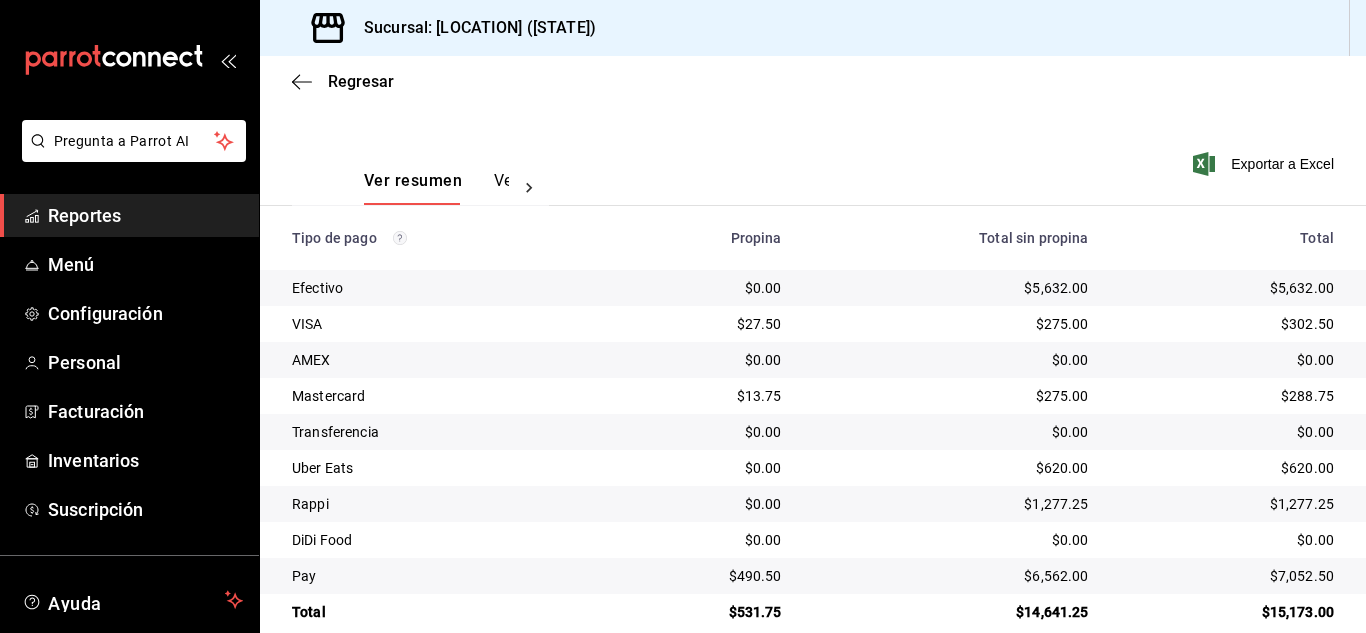 scroll, scrollTop: 286, scrollLeft: 0, axis: vertical 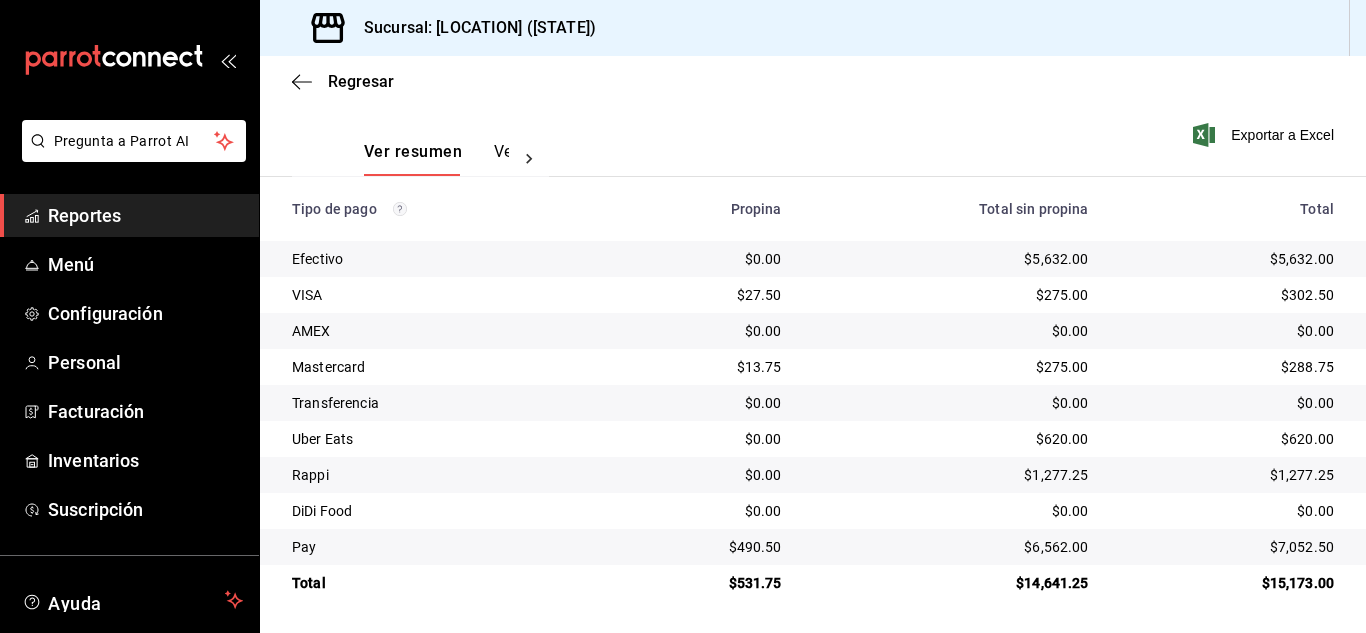 click on "Reportes" at bounding box center [145, 215] 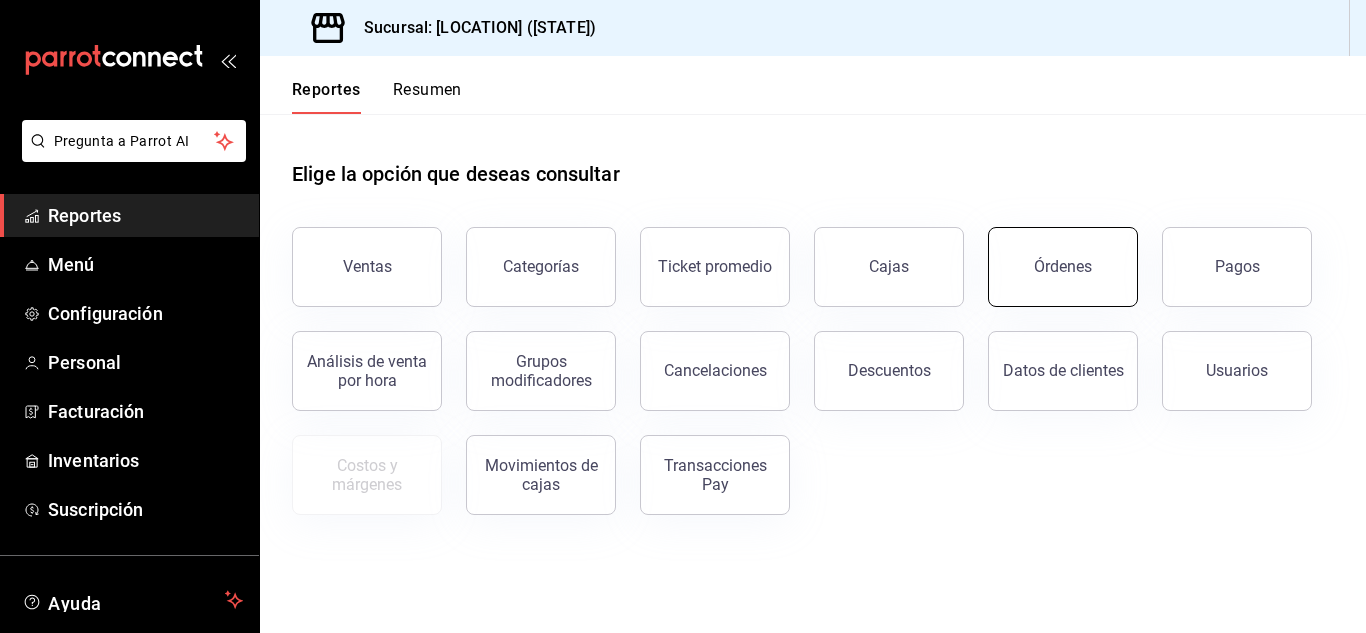 click on "Órdenes" at bounding box center (1063, 267) 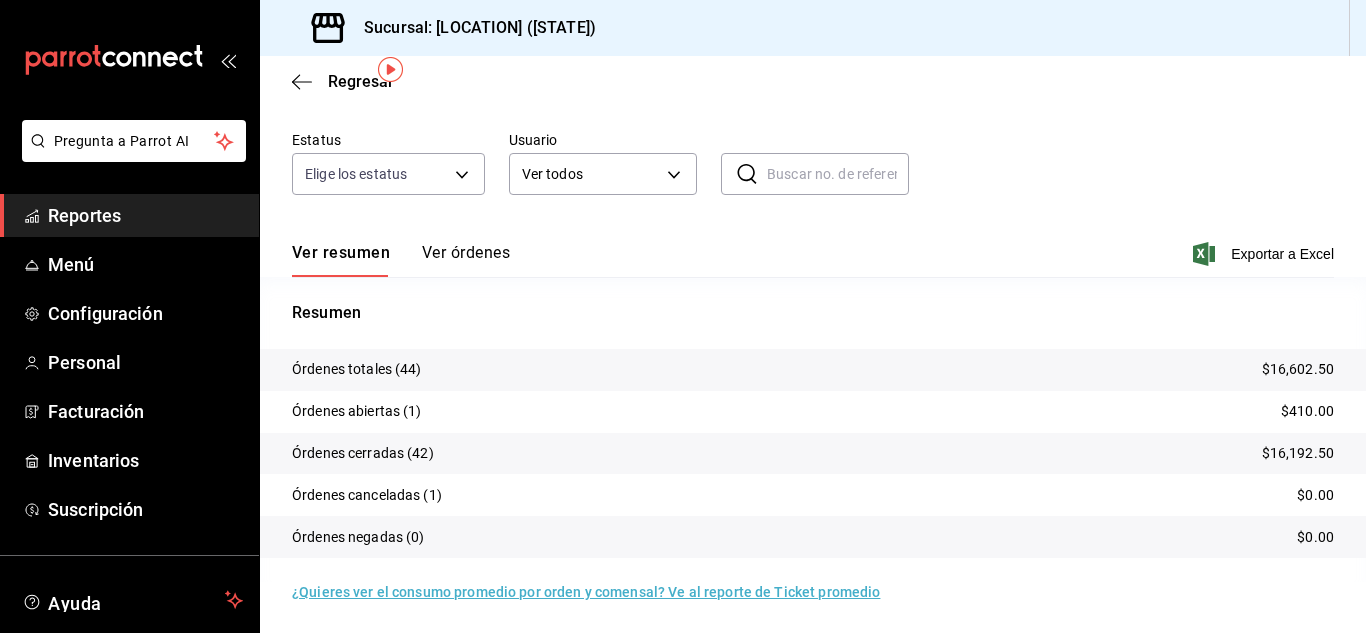 scroll, scrollTop: 152, scrollLeft: 0, axis: vertical 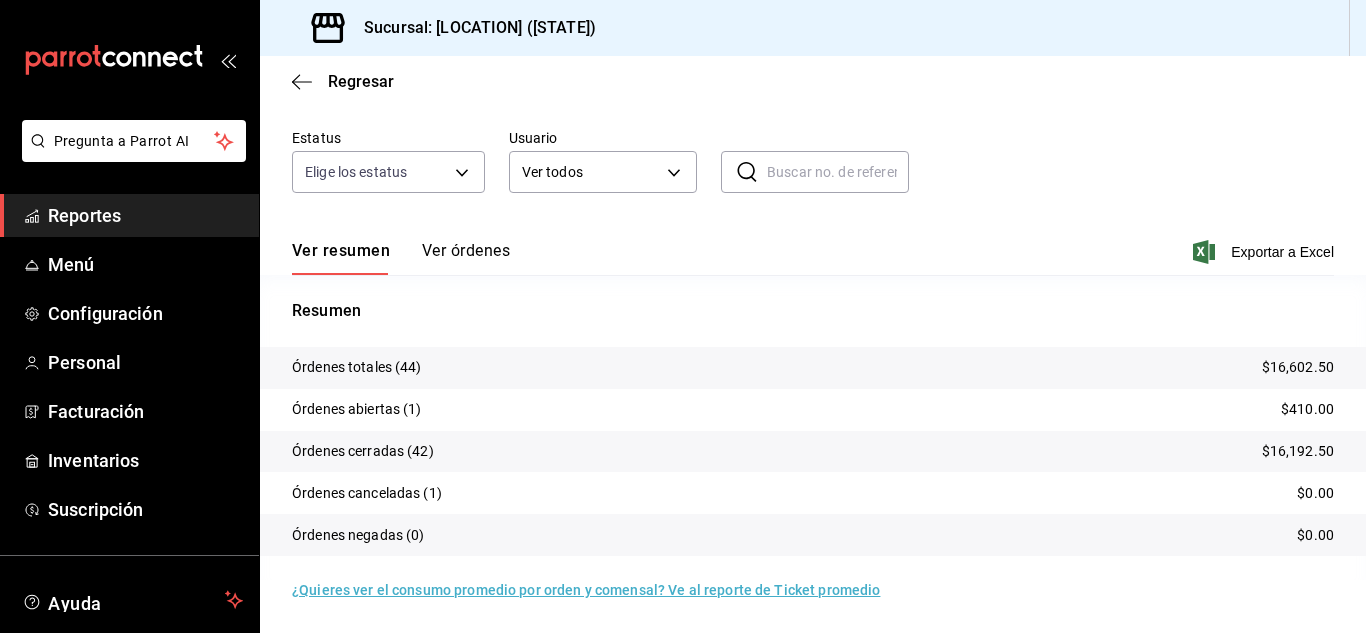 click on "Reportes" at bounding box center (129, 215) 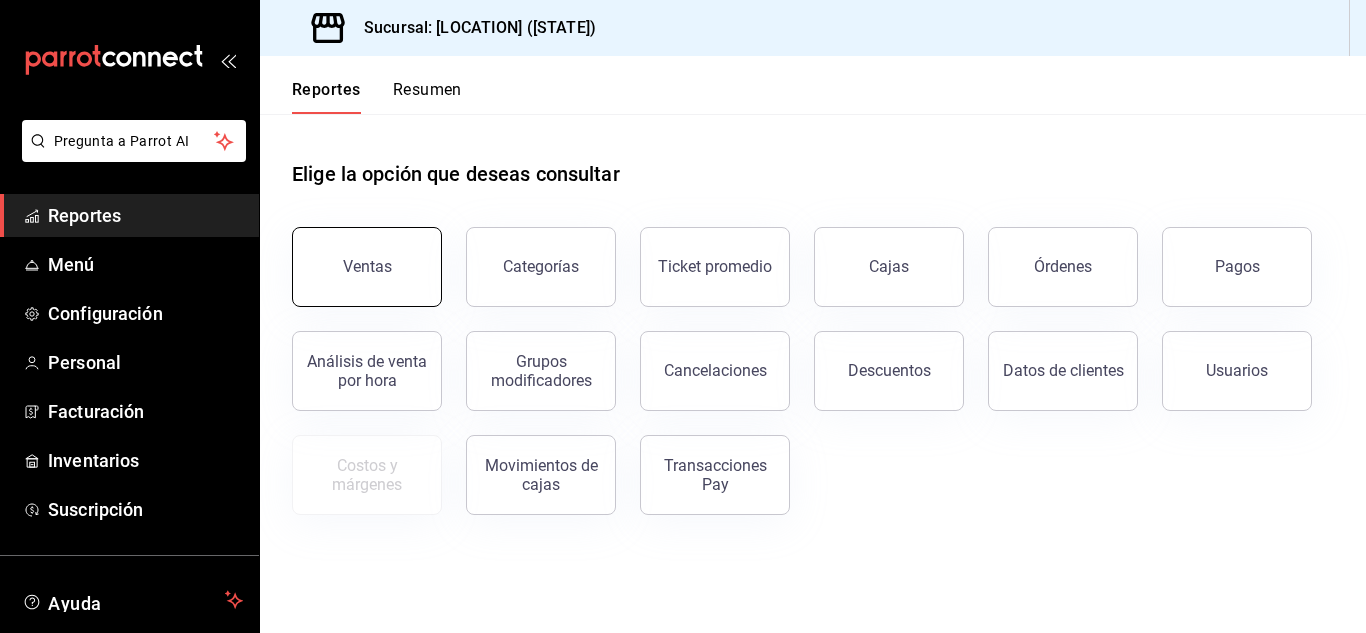 click on "Ventas" at bounding box center (367, 267) 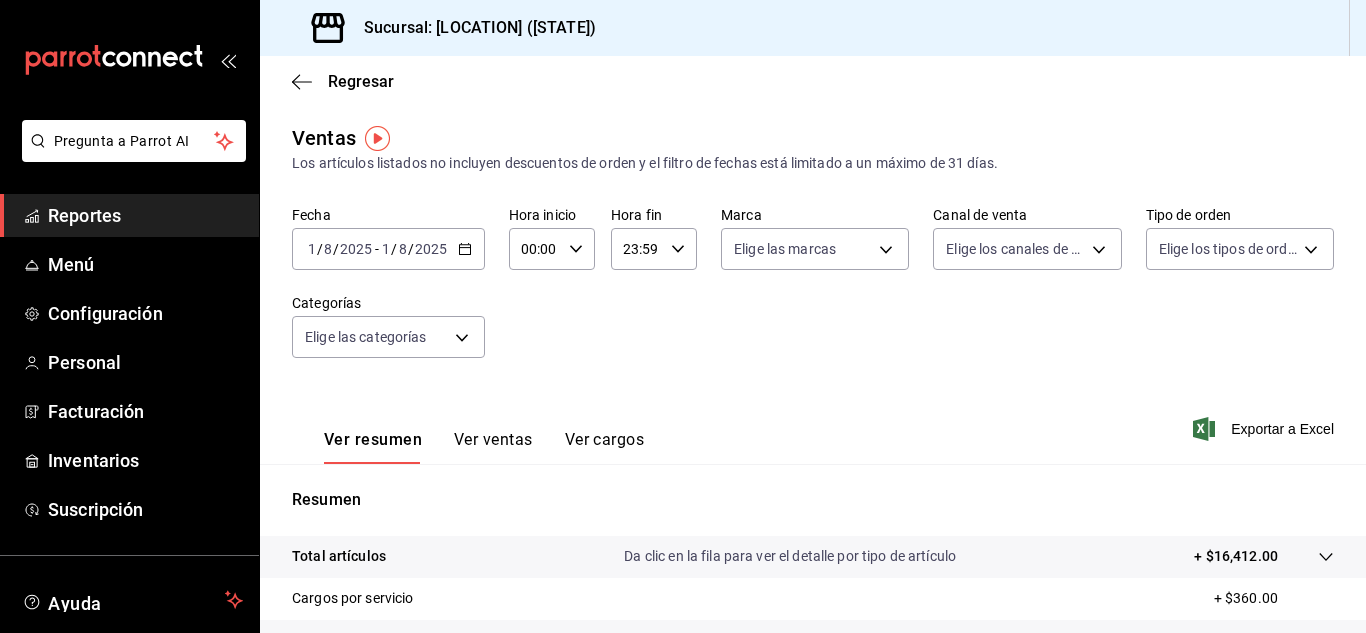click on "Ver cargos" at bounding box center (605, 447) 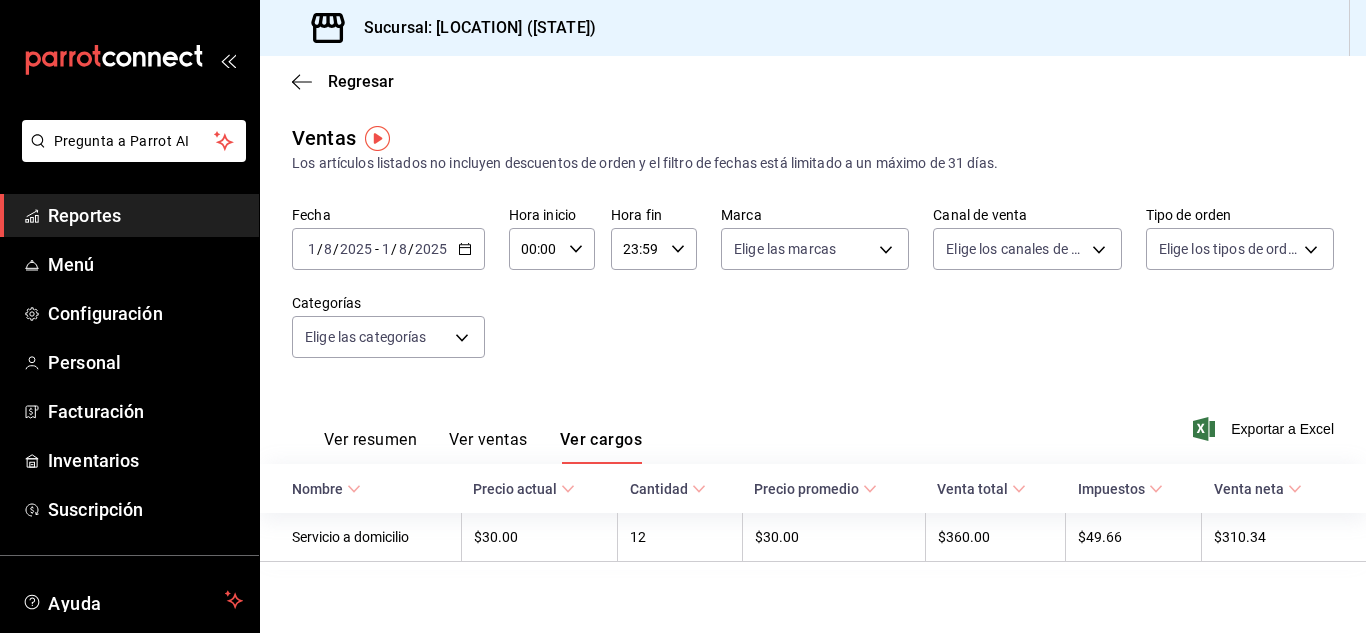 click on "Reportes" at bounding box center (145, 215) 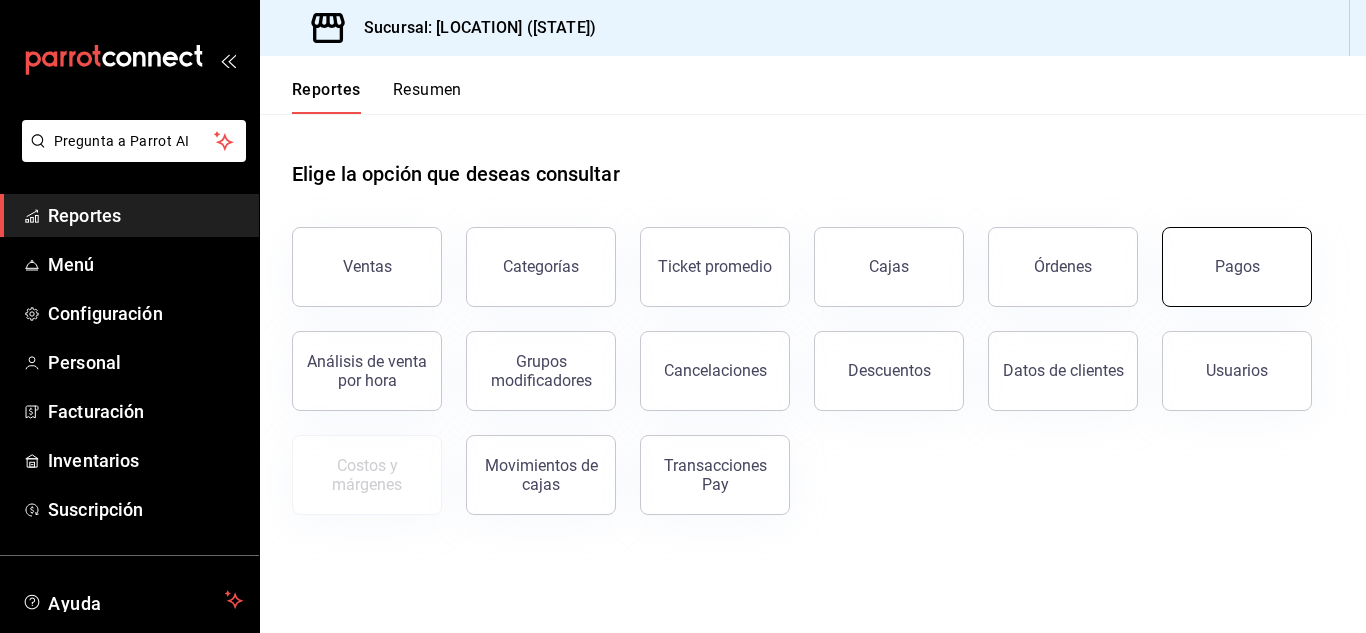 click on "Pagos" at bounding box center (1237, 267) 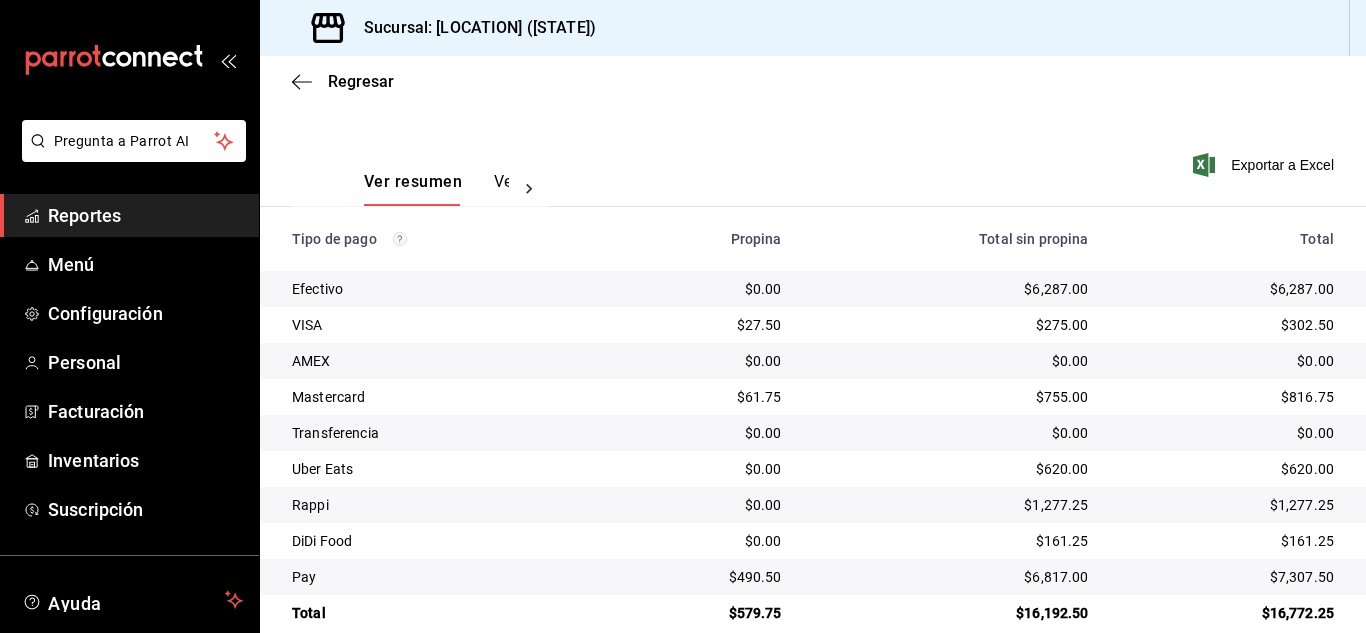 scroll, scrollTop: 286, scrollLeft: 0, axis: vertical 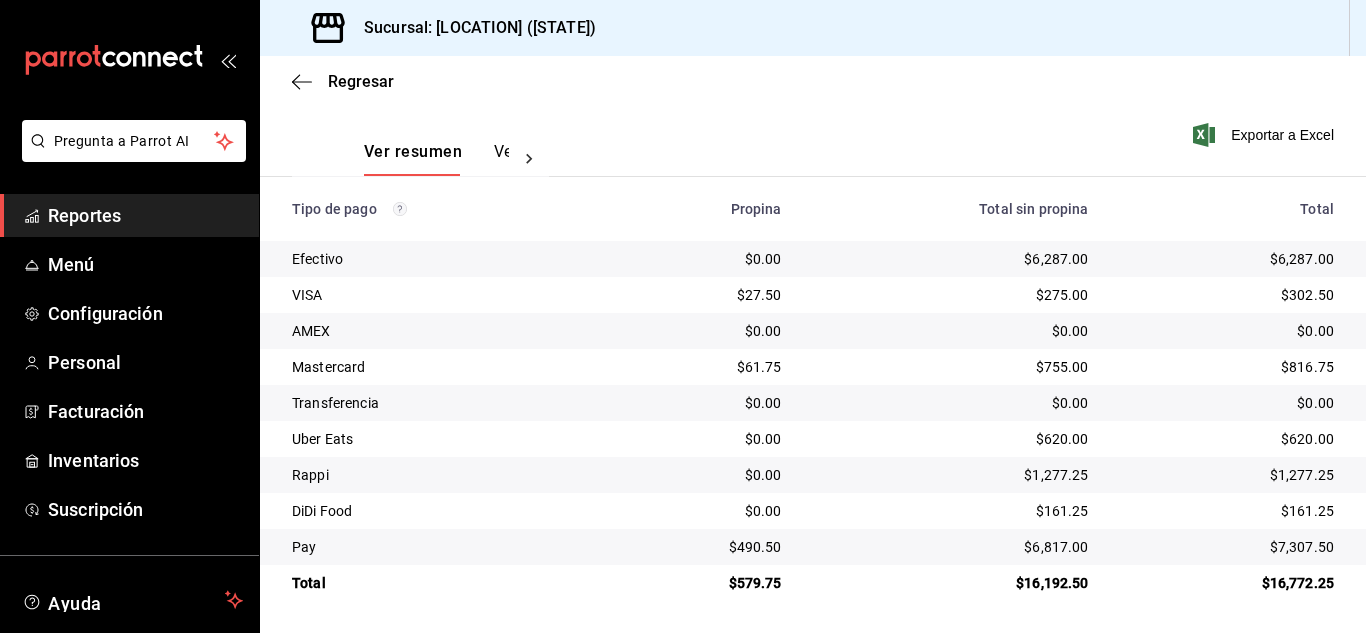 click on "Reportes" at bounding box center [145, 215] 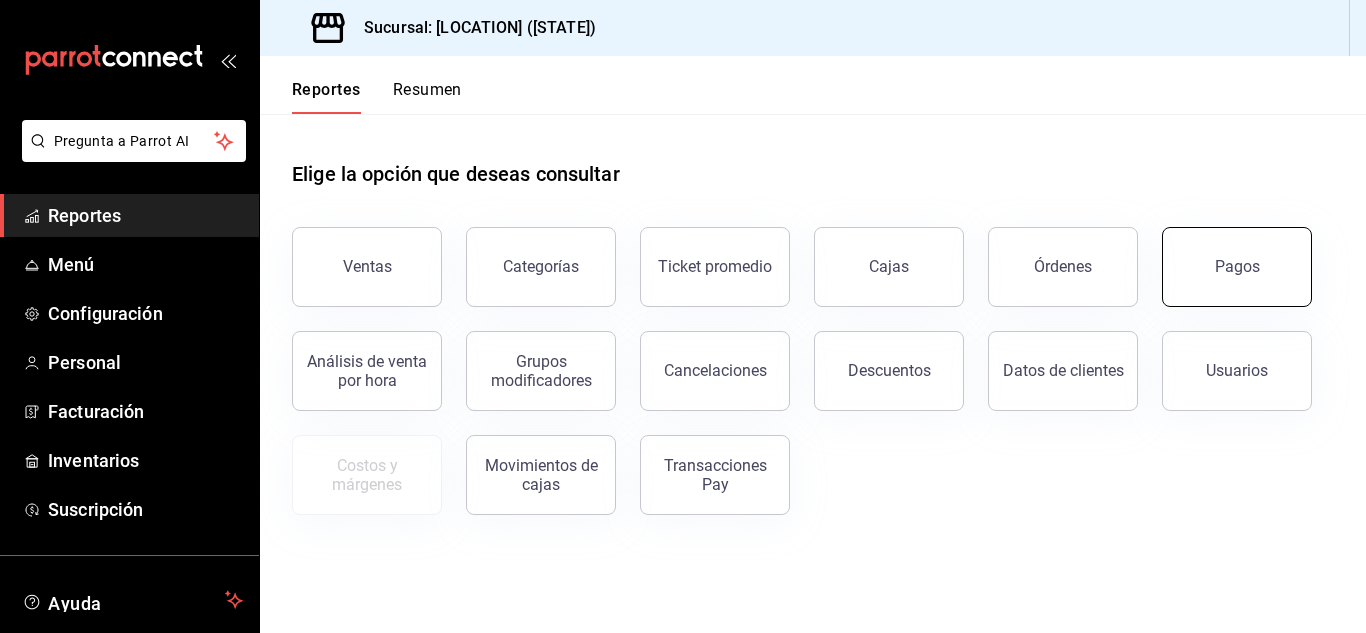 click on "Pagos" at bounding box center [1237, 267] 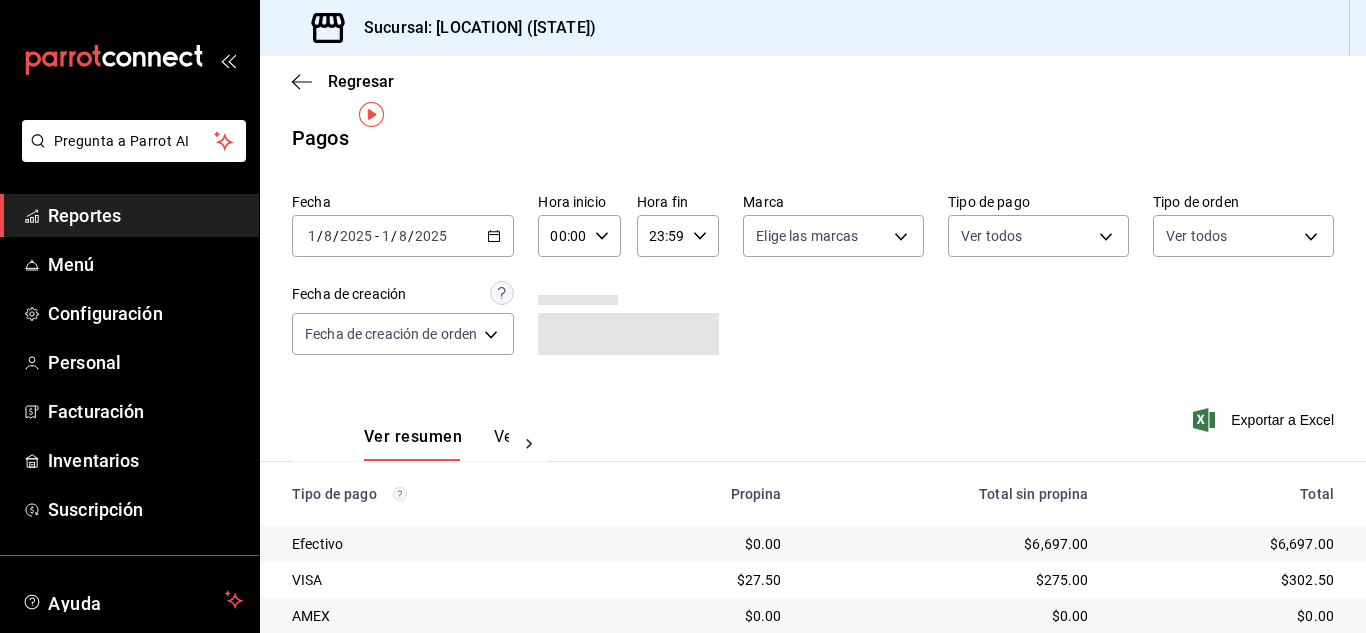 scroll, scrollTop: 200, scrollLeft: 0, axis: vertical 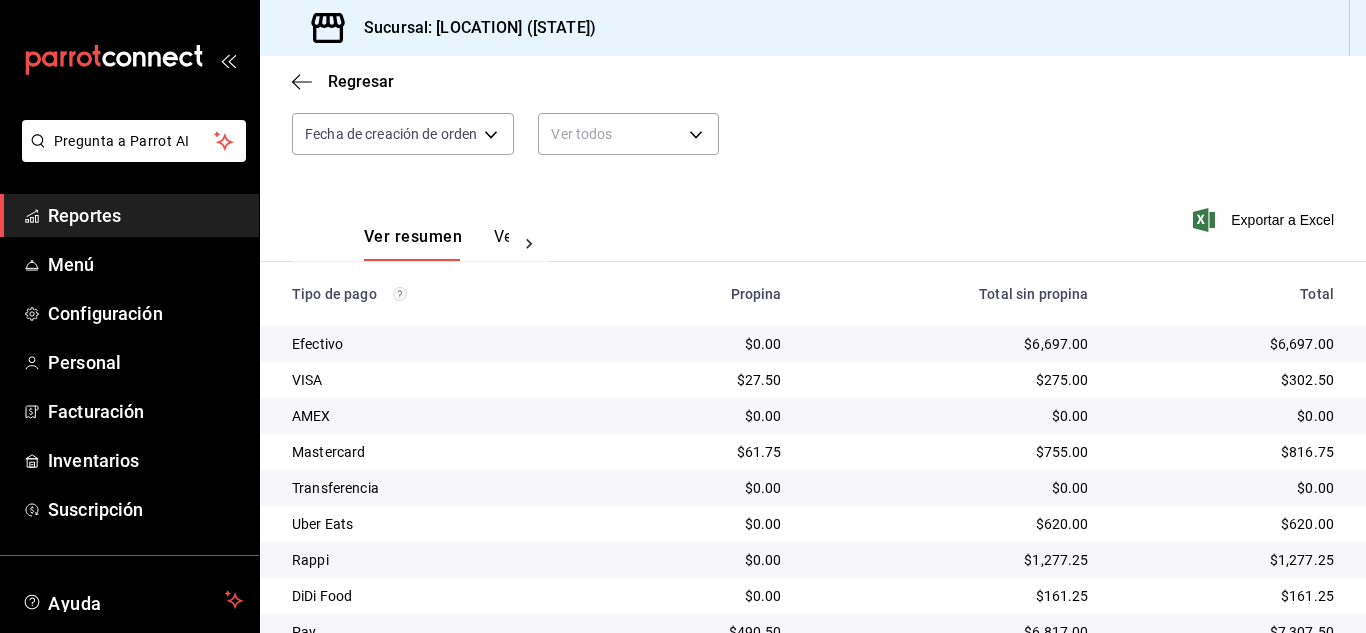 click on "Reportes" at bounding box center [145, 215] 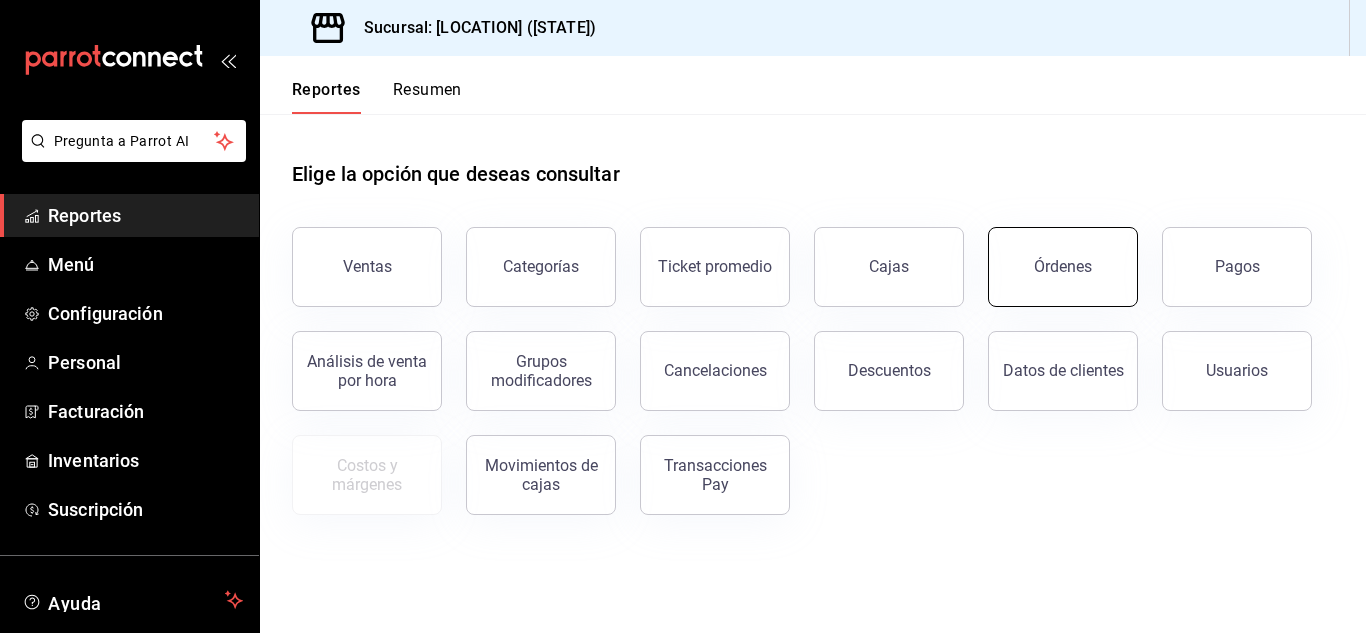 click on "Órdenes" at bounding box center (1063, 266) 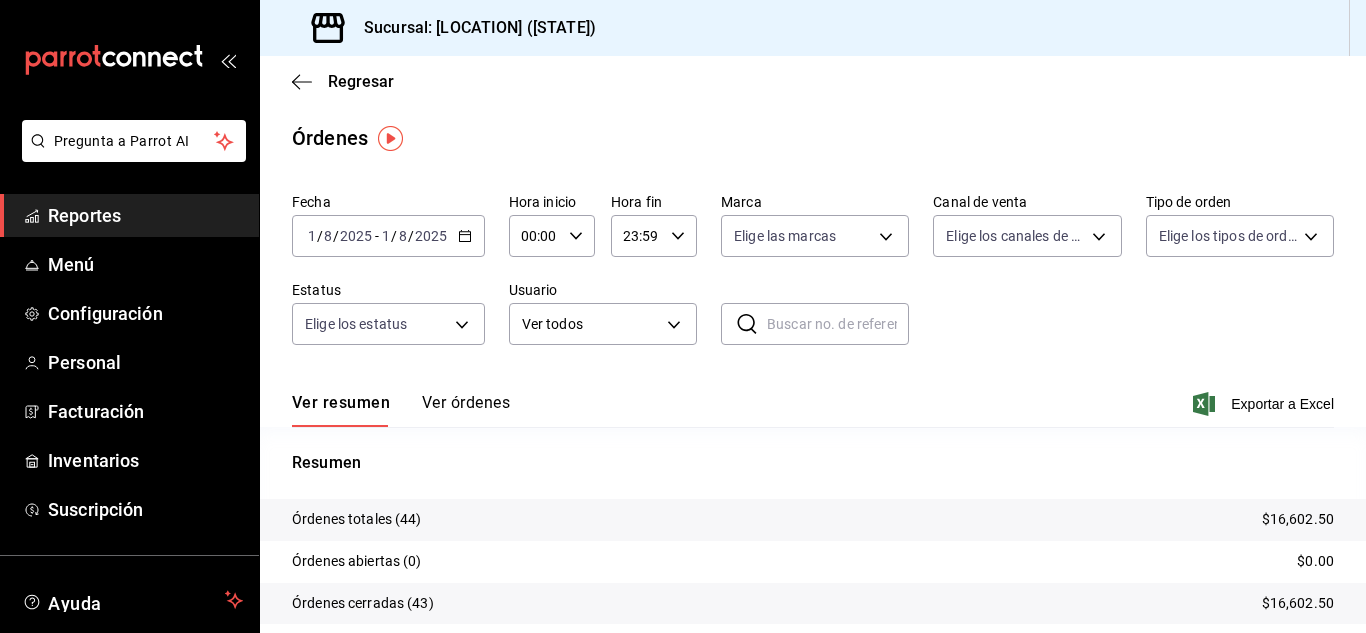 click on "Reportes" at bounding box center [145, 215] 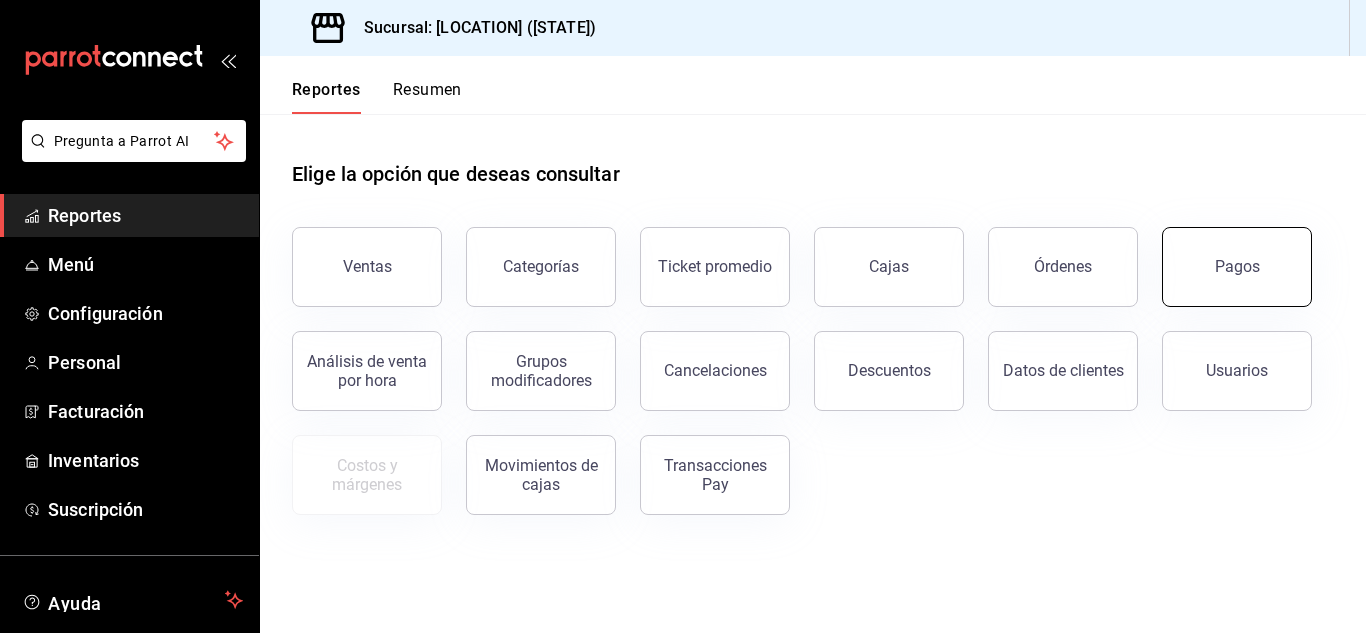 click on "Pagos" at bounding box center (1237, 267) 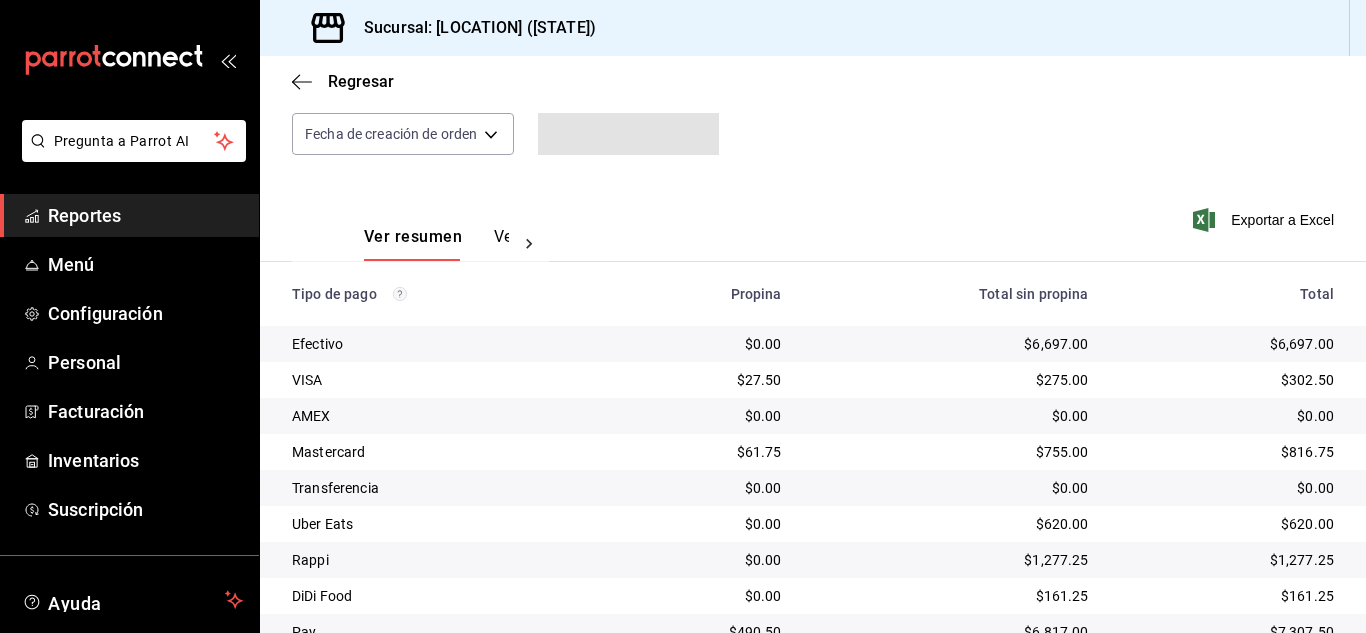 scroll, scrollTop: 286, scrollLeft: 0, axis: vertical 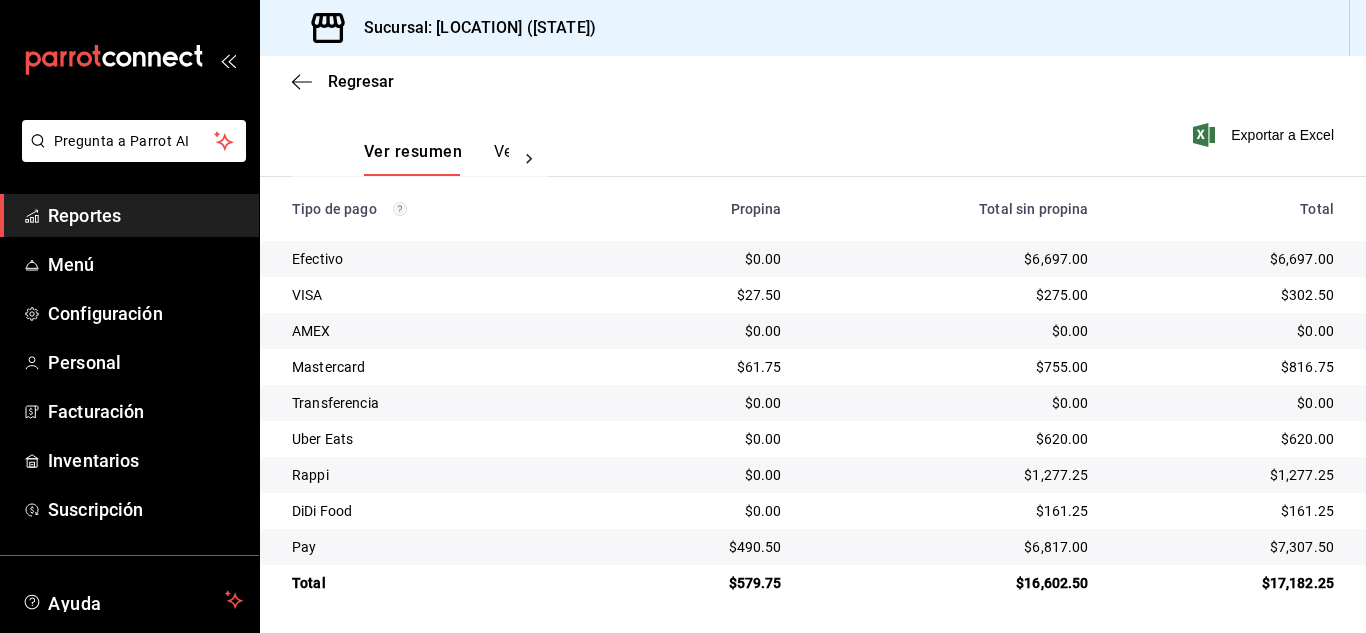 click on "Reportes" at bounding box center [145, 215] 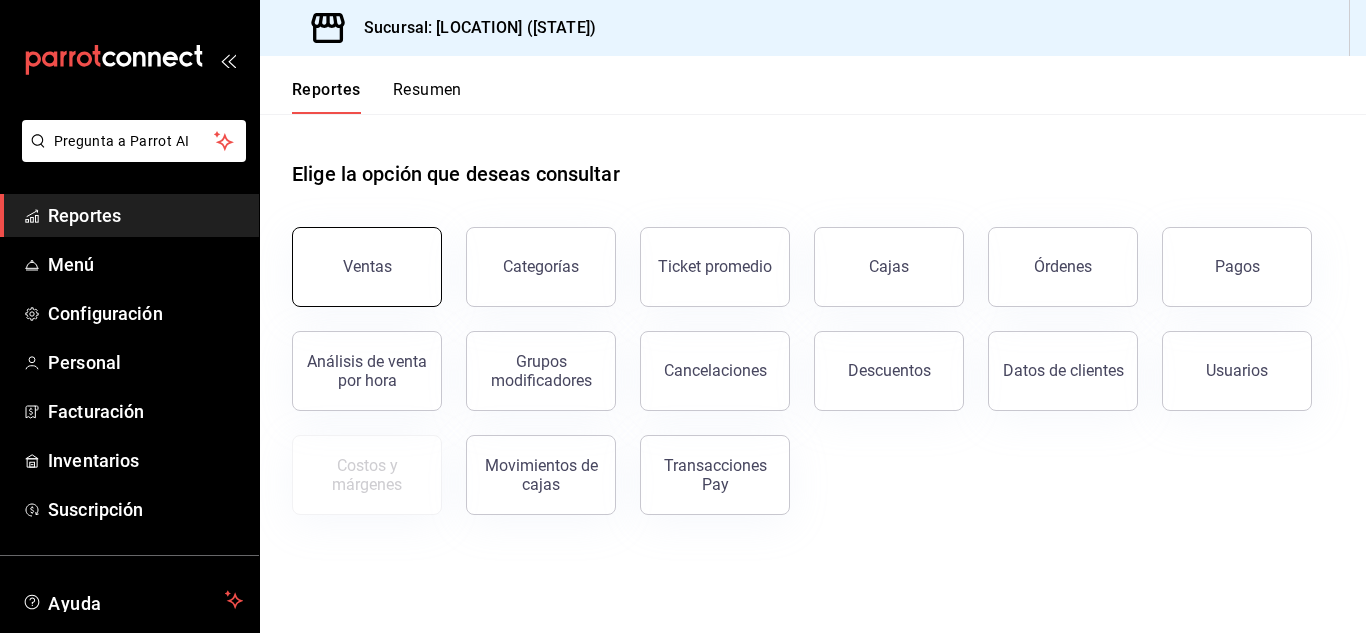 click on "Ventas" at bounding box center [367, 266] 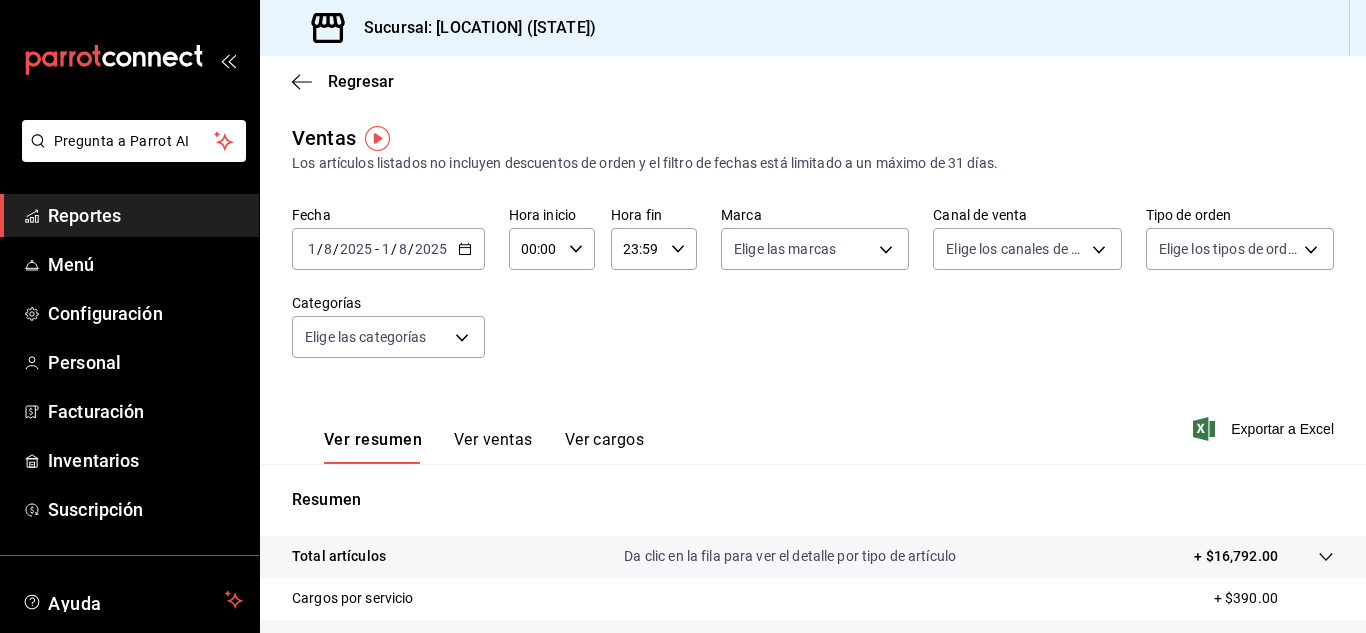 click on "Ver cargos" at bounding box center [605, 447] 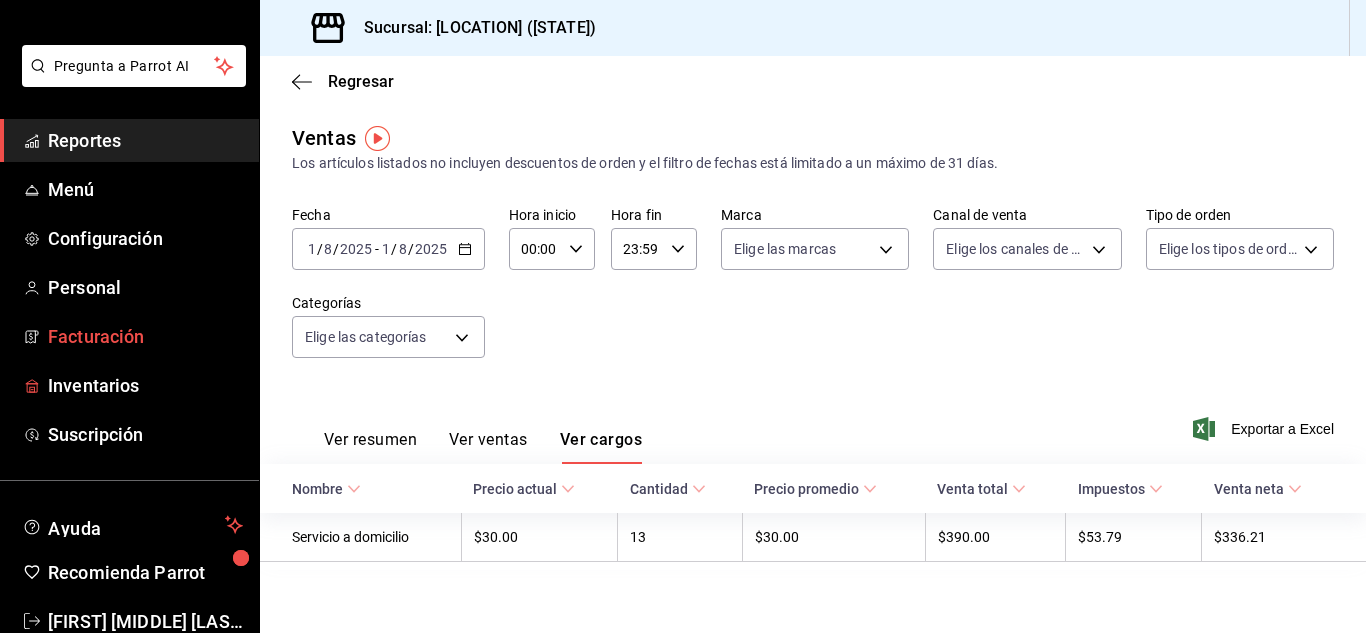 scroll, scrollTop: 122, scrollLeft: 0, axis: vertical 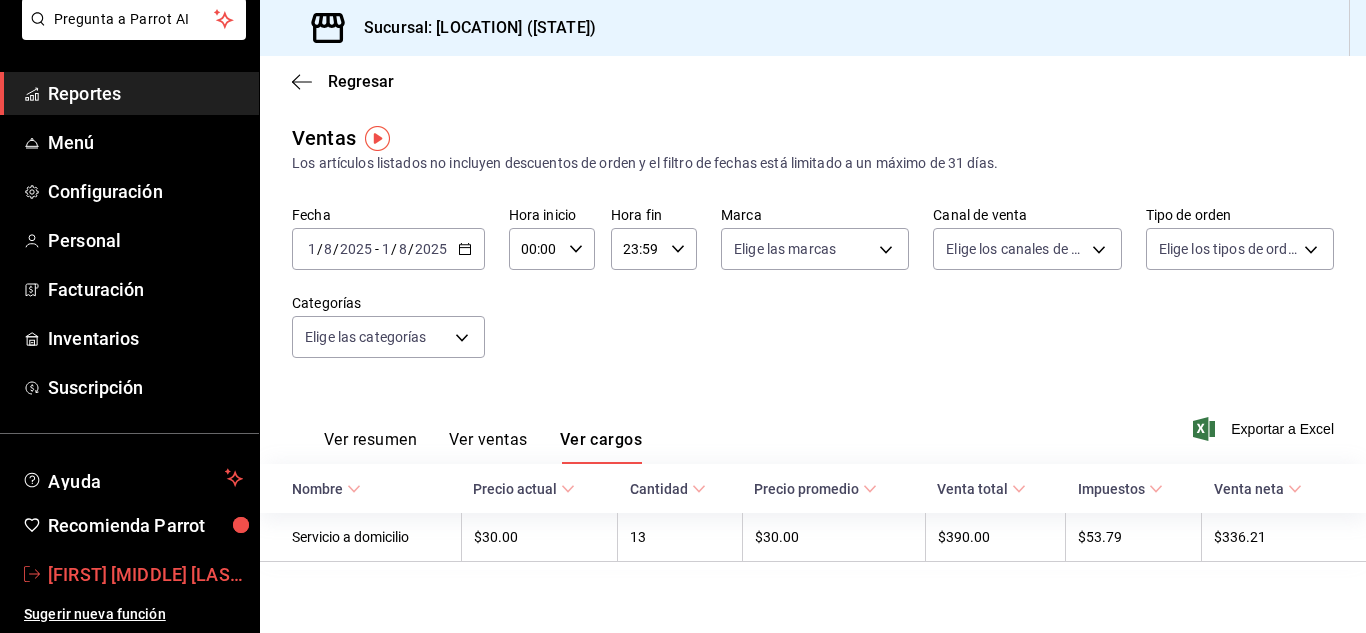 click on "[FIRST] [MIDDLE] [LAST] [LAST]" at bounding box center (145, 574) 